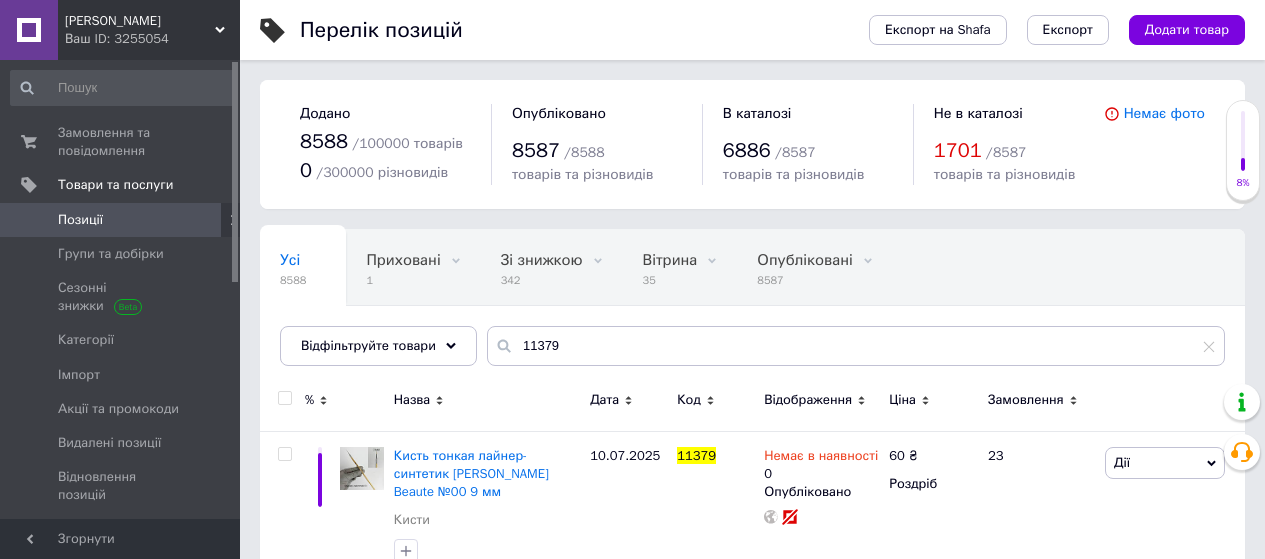 scroll, scrollTop: 0, scrollLeft: 0, axis: both 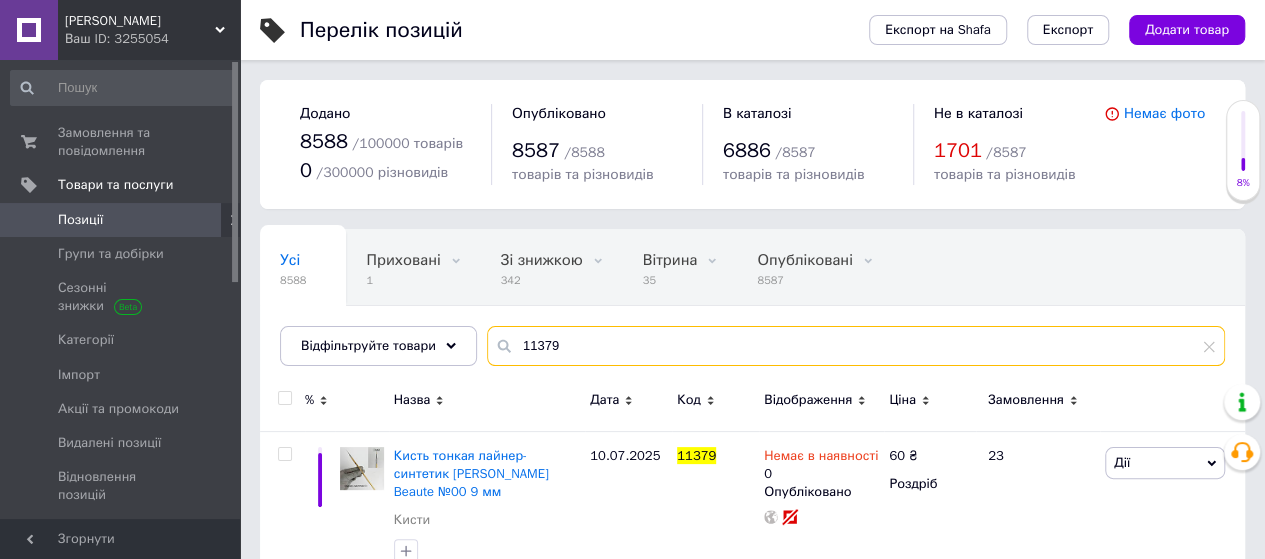 drag, startPoint x: 576, startPoint y: 349, endPoint x: 472, endPoint y: 338, distance: 104.58012 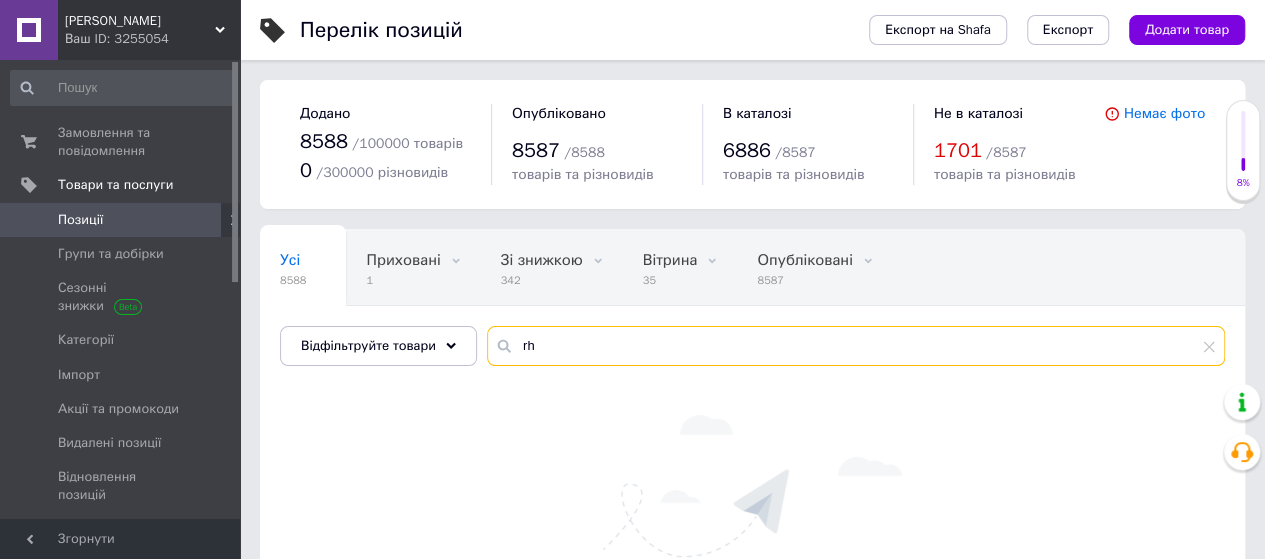 type on "r" 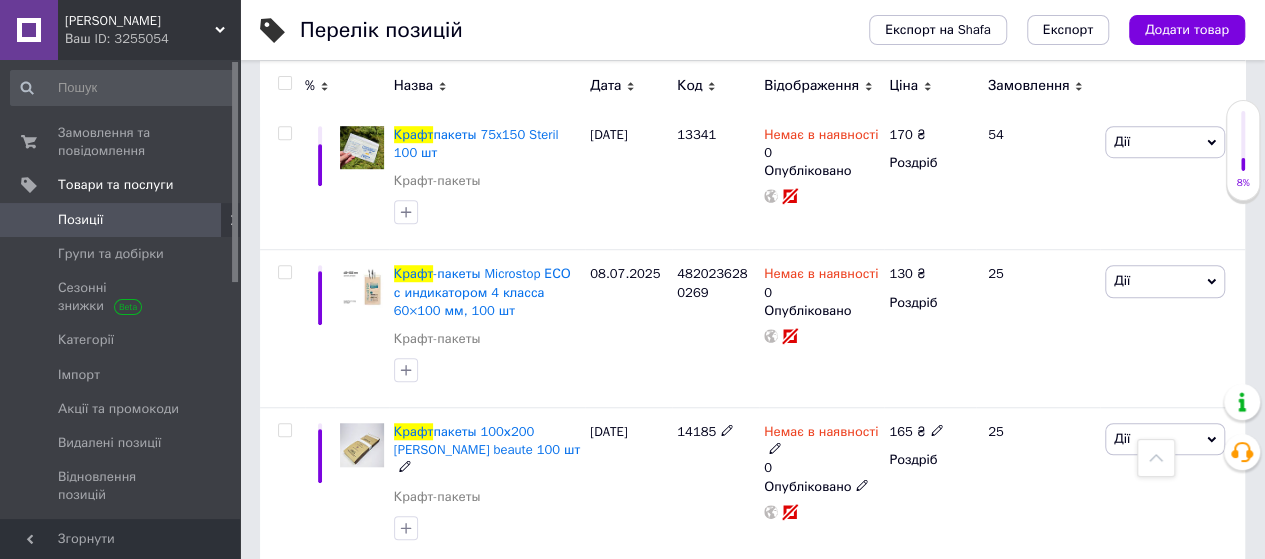 scroll, scrollTop: 800, scrollLeft: 0, axis: vertical 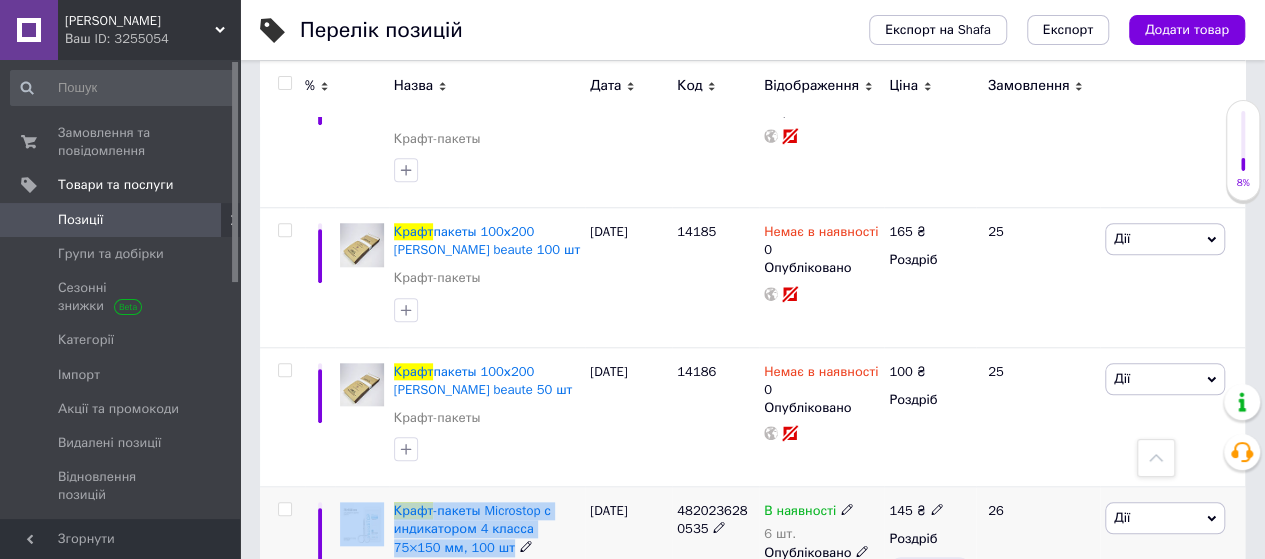 drag, startPoint x: 460, startPoint y: 542, endPoint x: 380, endPoint y: 511, distance: 85.79627 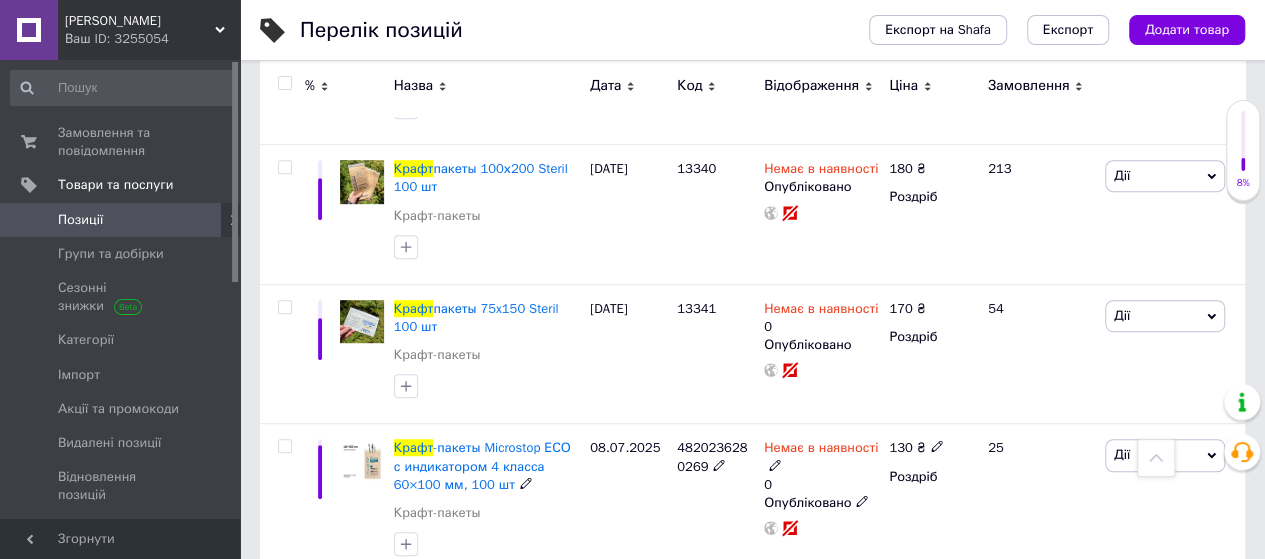 scroll, scrollTop: 0, scrollLeft: 0, axis: both 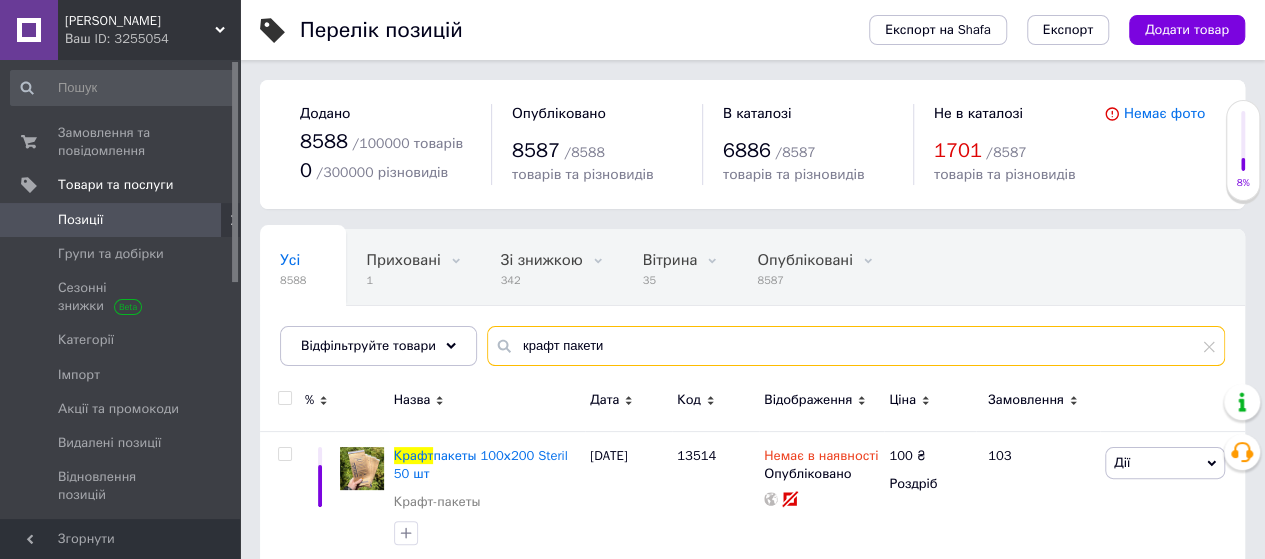 drag, startPoint x: 620, startPoint y: 343, endPoint x: 485, endPoint y: 341, distance: 135.01482 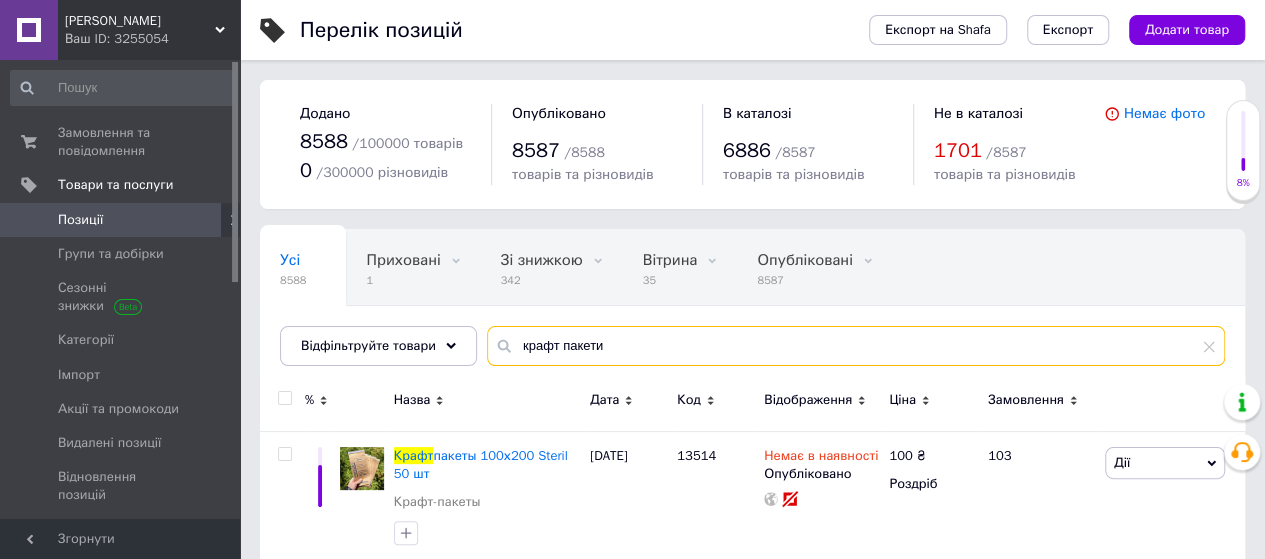 paste on "Крафт-пакеты Microstop с индикатором 4 класса 75×150 мм, 100 шт" 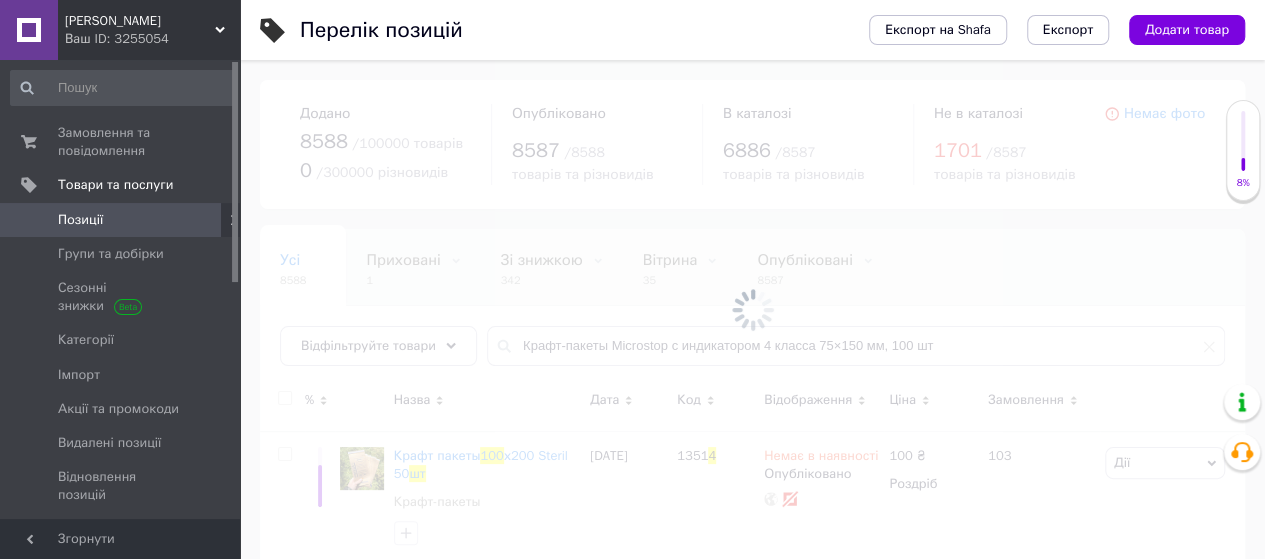 click at bounding box center (752, 309) 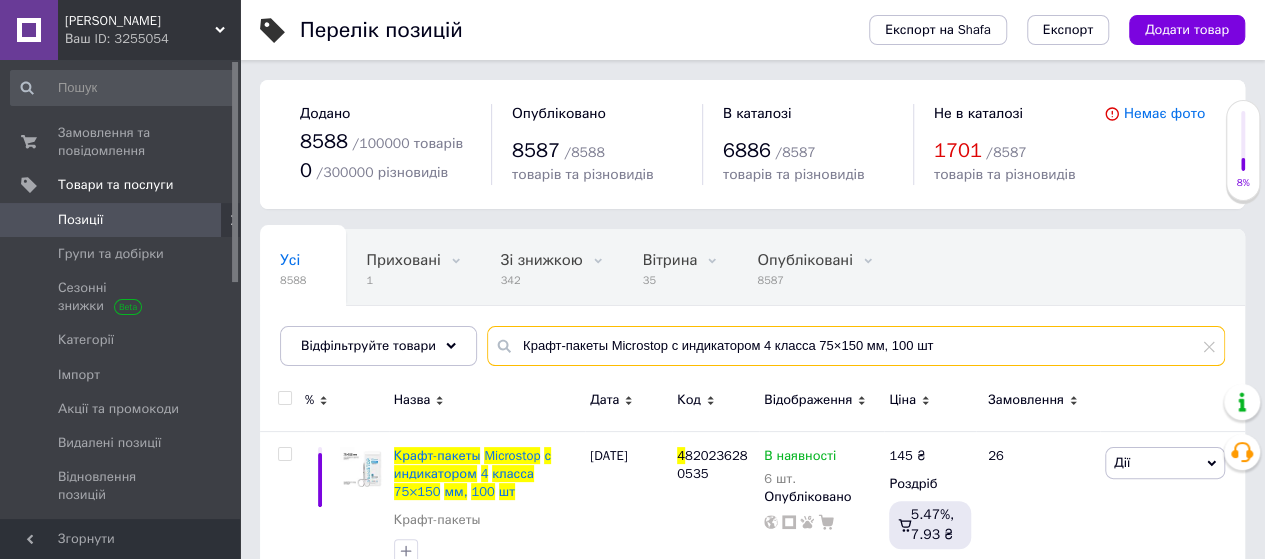 drag, startPoint x: 966, startPoint y: 341, endPoint x: 693, endPoint y: 344, distance: 273.01648 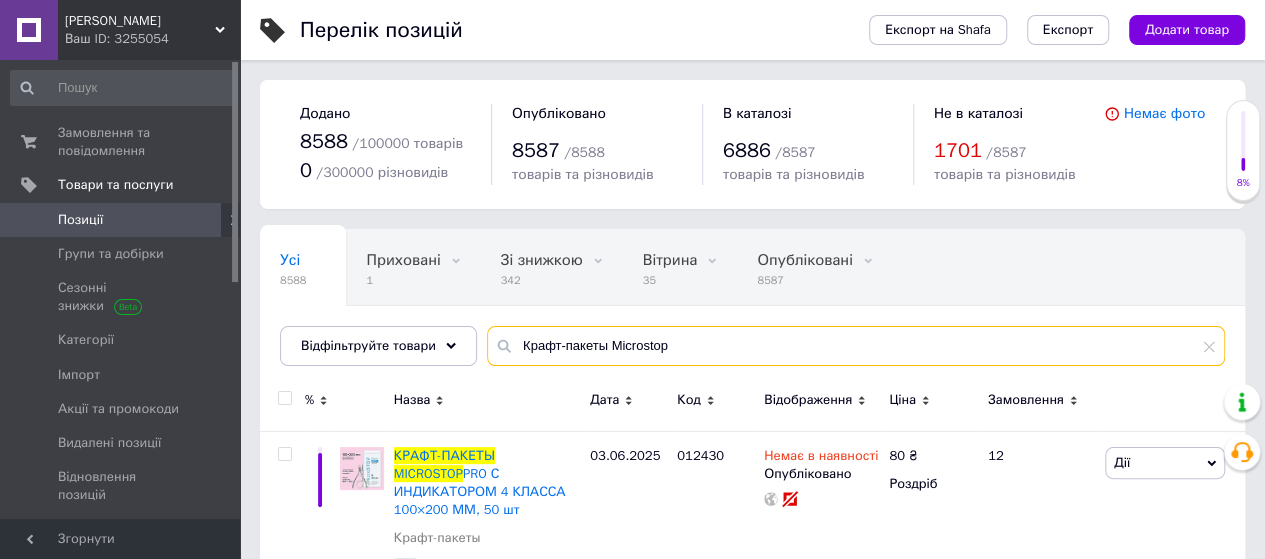 click on "Крафт-пакеты Microstop" at bounding box center [856, 346] 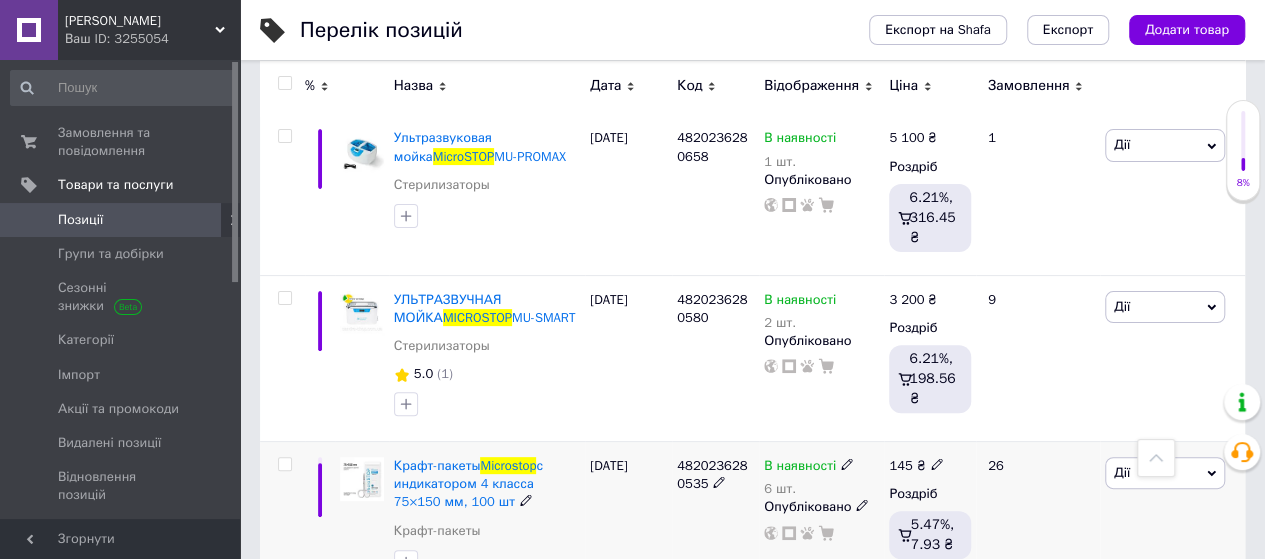 scroll, scrollTop: 3900, scrollLeft: 0, axis: vertical 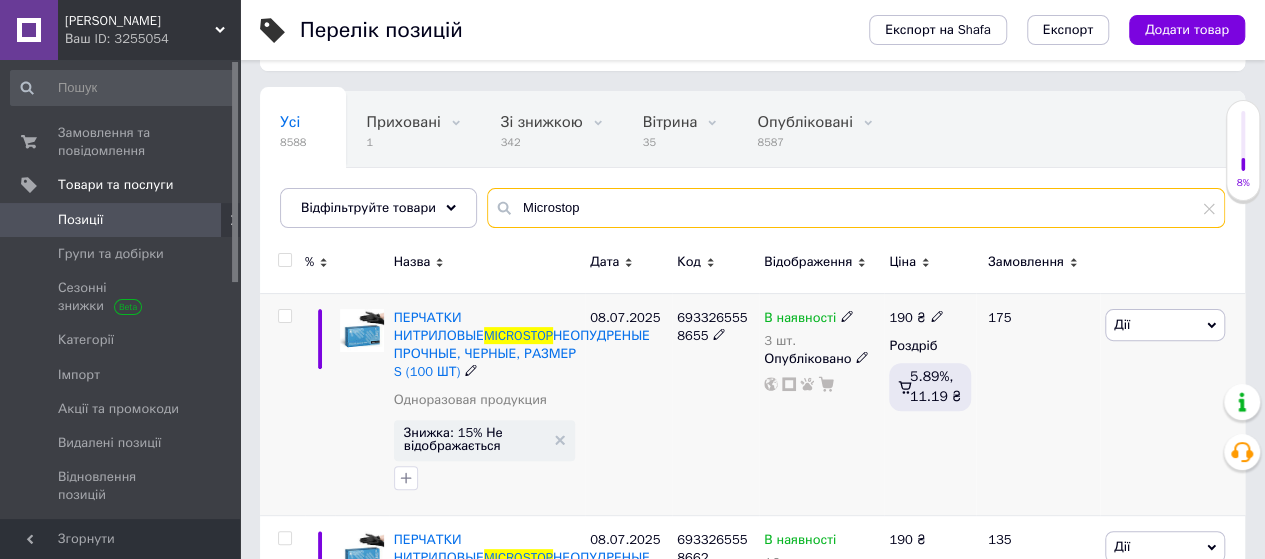 type on "Microstop" 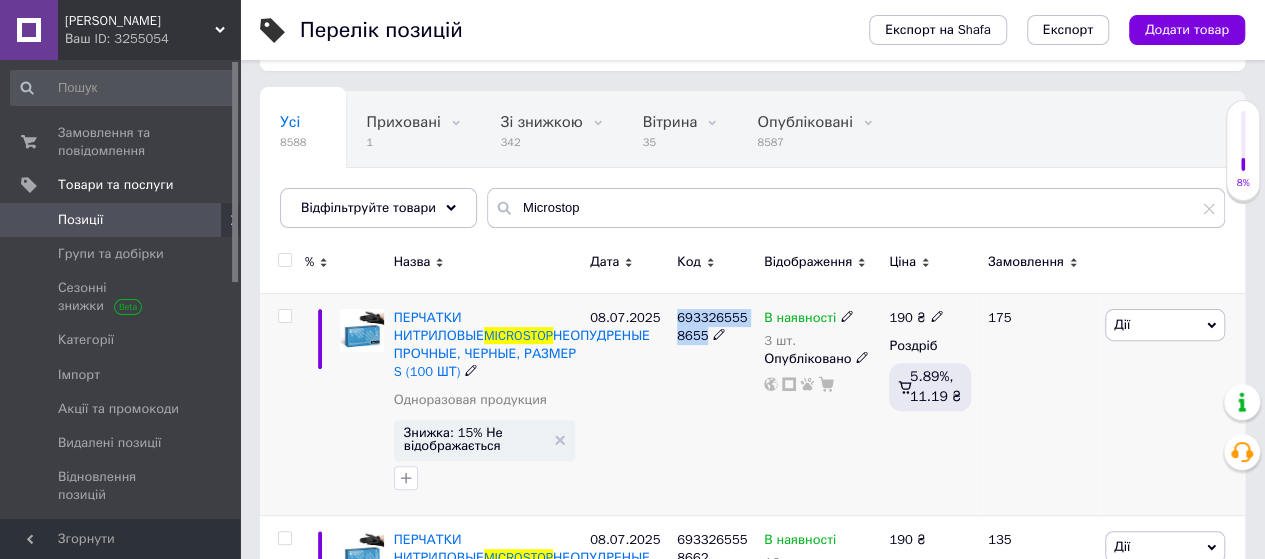 drag, startPoint x: 696, startPoint y: 335, endPoint x: 668, endPoint y: 307, distance: 39.59798 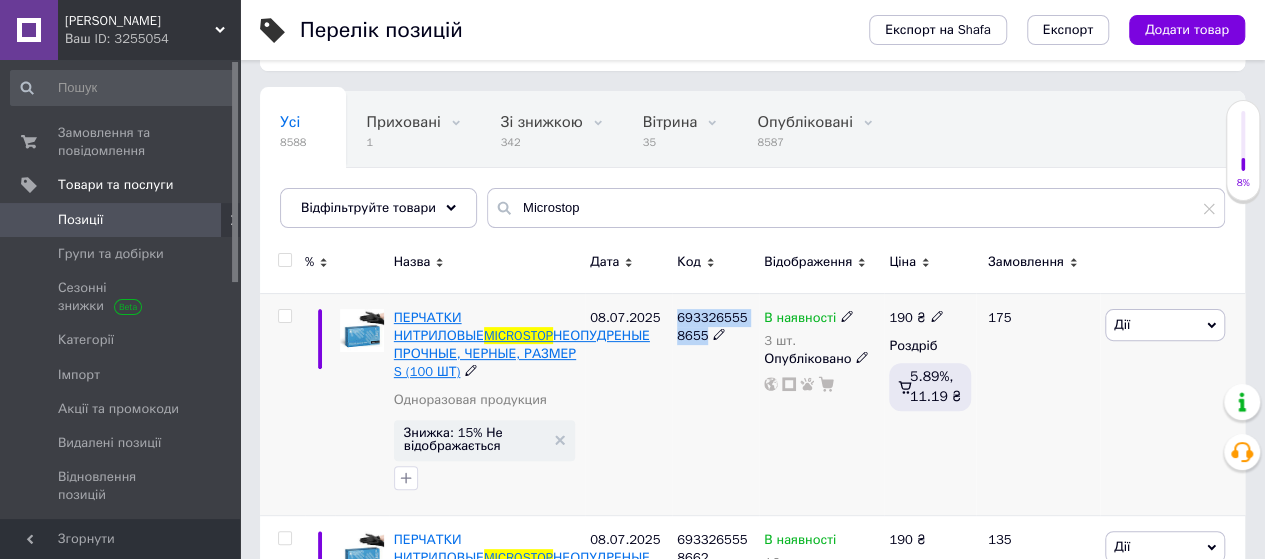 copy on "6933265558655" 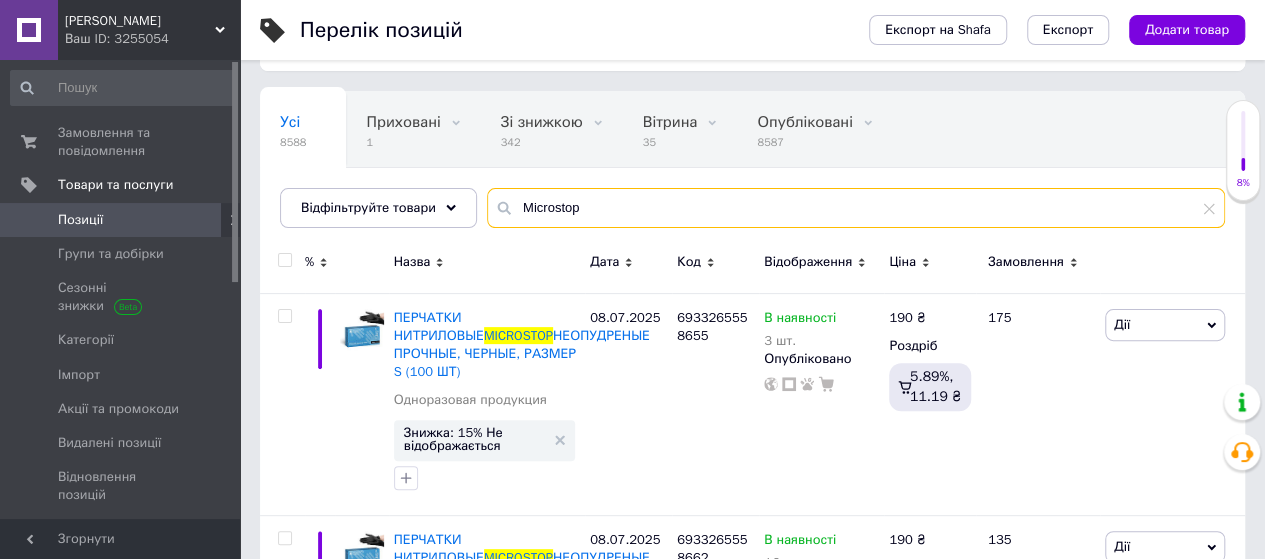 drag, startPoint x: 586, startPoint y: 206, endPoint x: 495, endPoint y: 205, distance: 91.00549 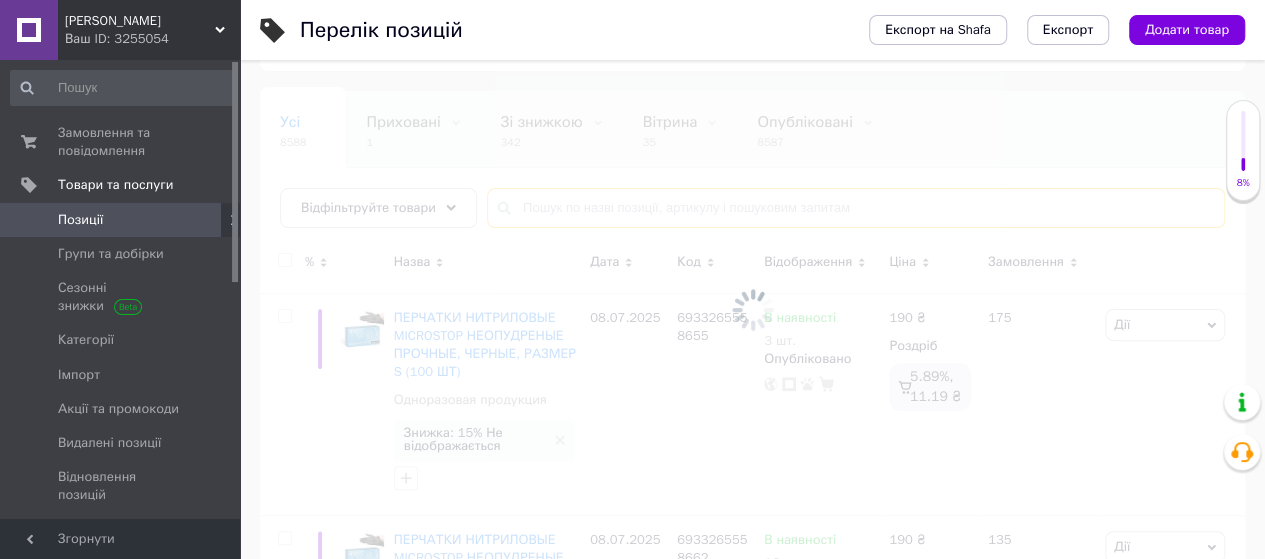 type 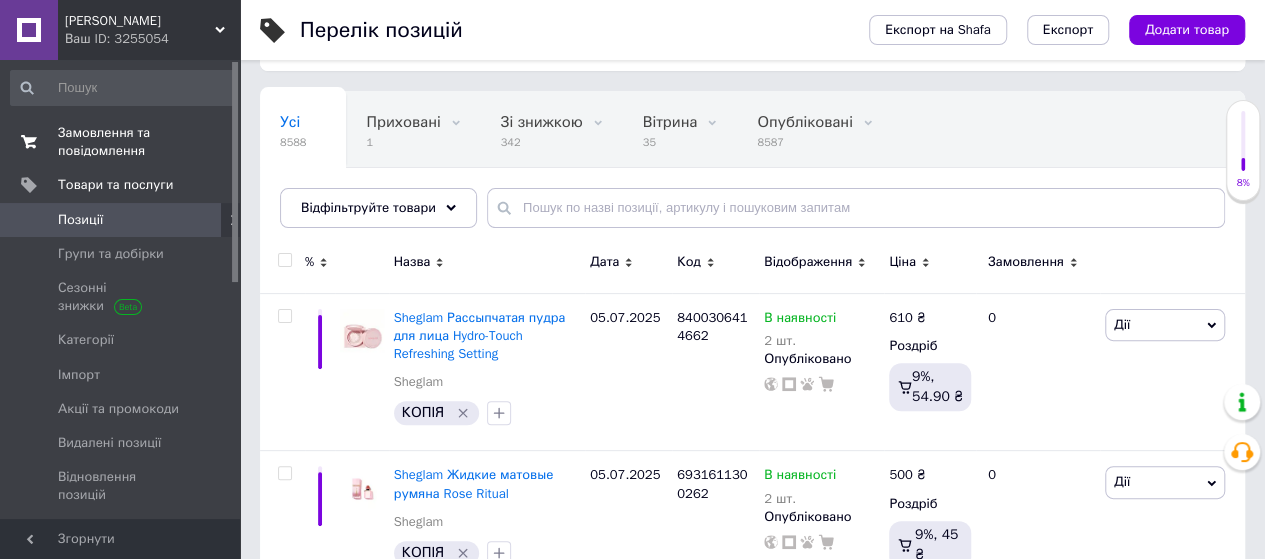 click on "Замовлення та повідомлення" at bounding box center [121, 142] 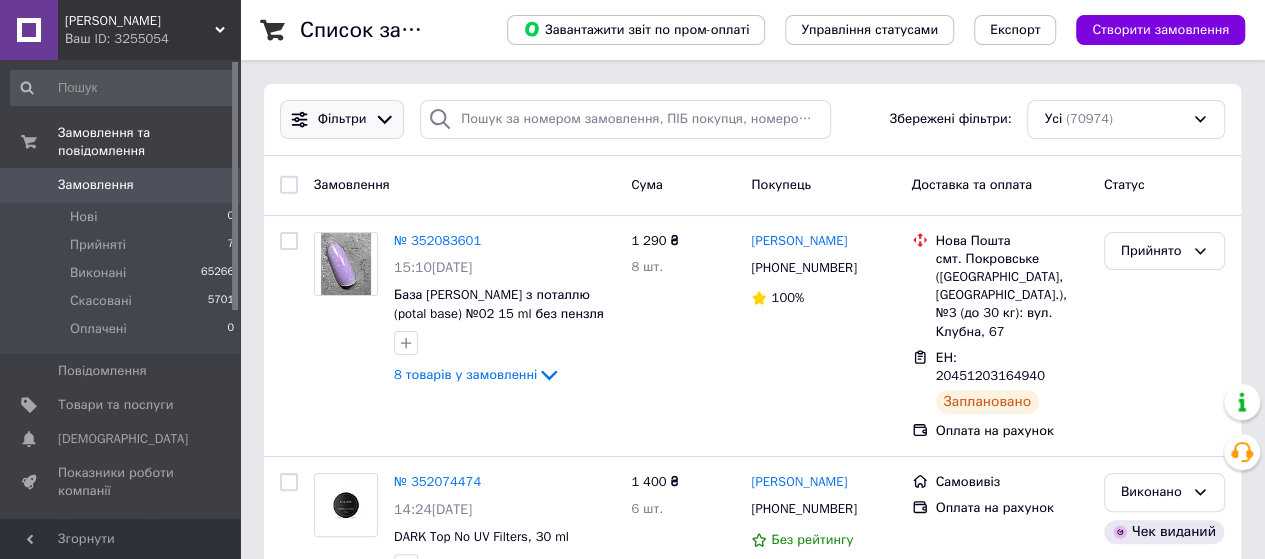 click 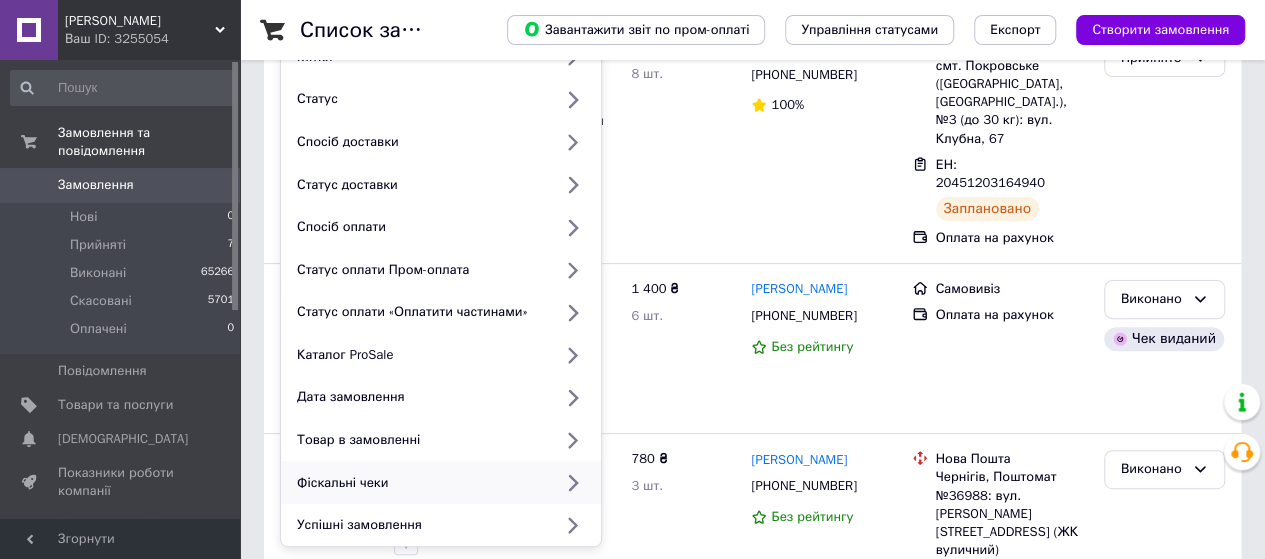 scroll, scrollTop: 200, scrollLeft: 0, axis: vertical 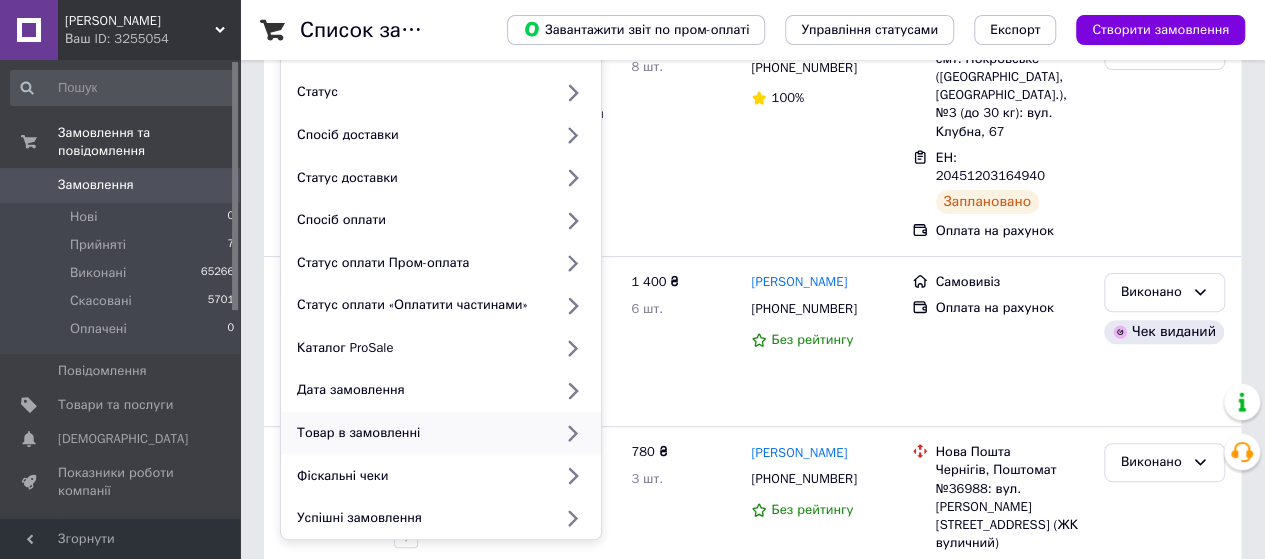 click 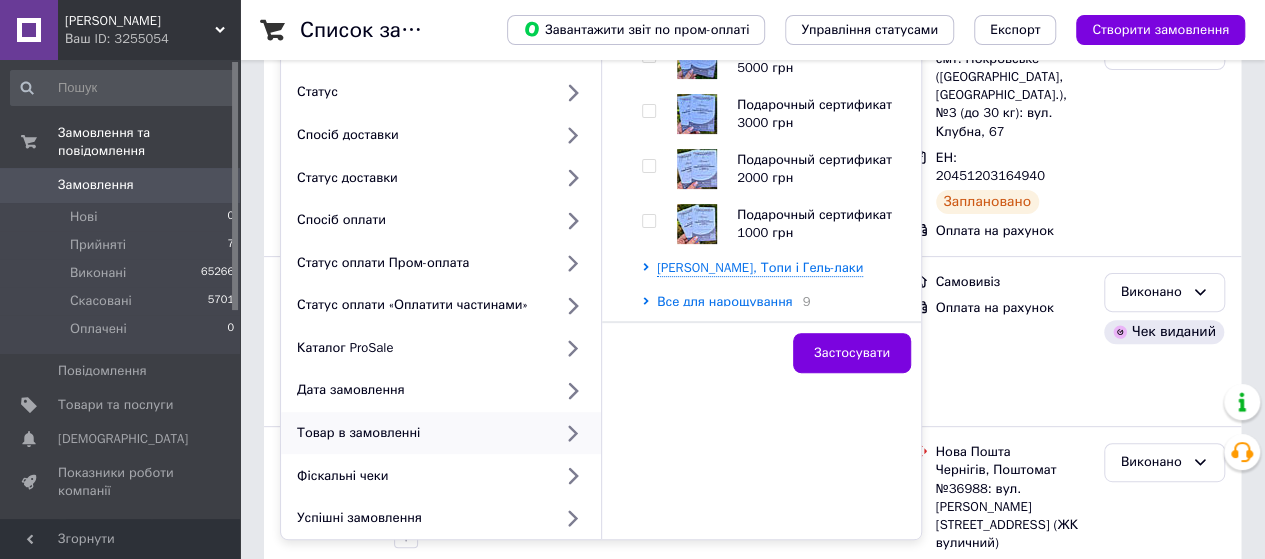 scroll, scrollTop: 0, scrollLeft: 0, axis: both 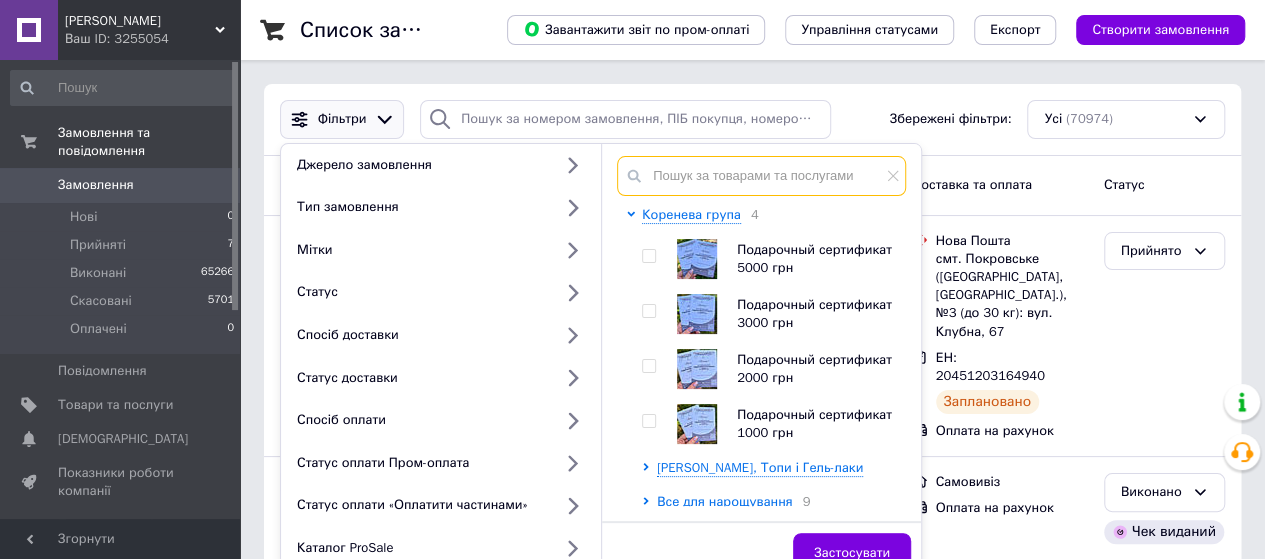 click at bounding box center (761, 176) 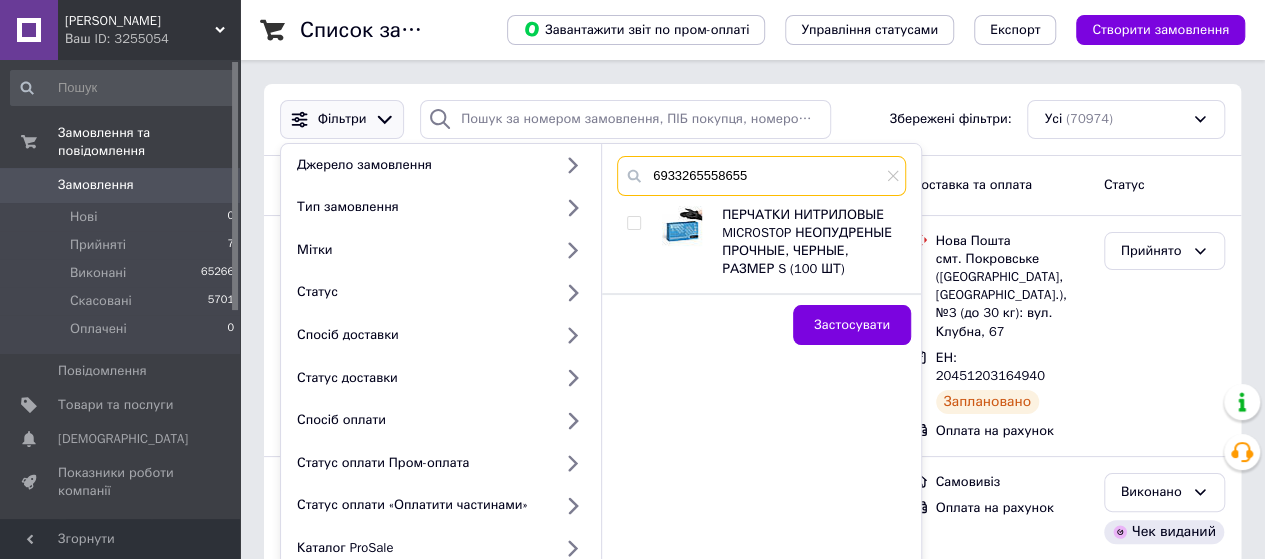 click on "6933265558655" at bounding box center [761, 176] 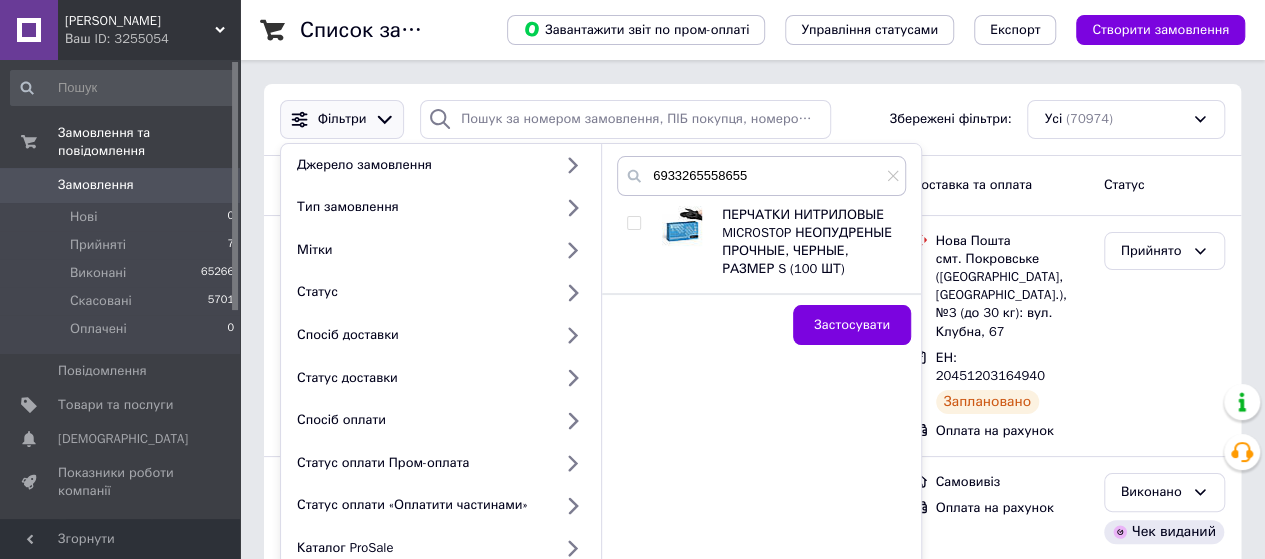 click at bounding box center [633, 223] 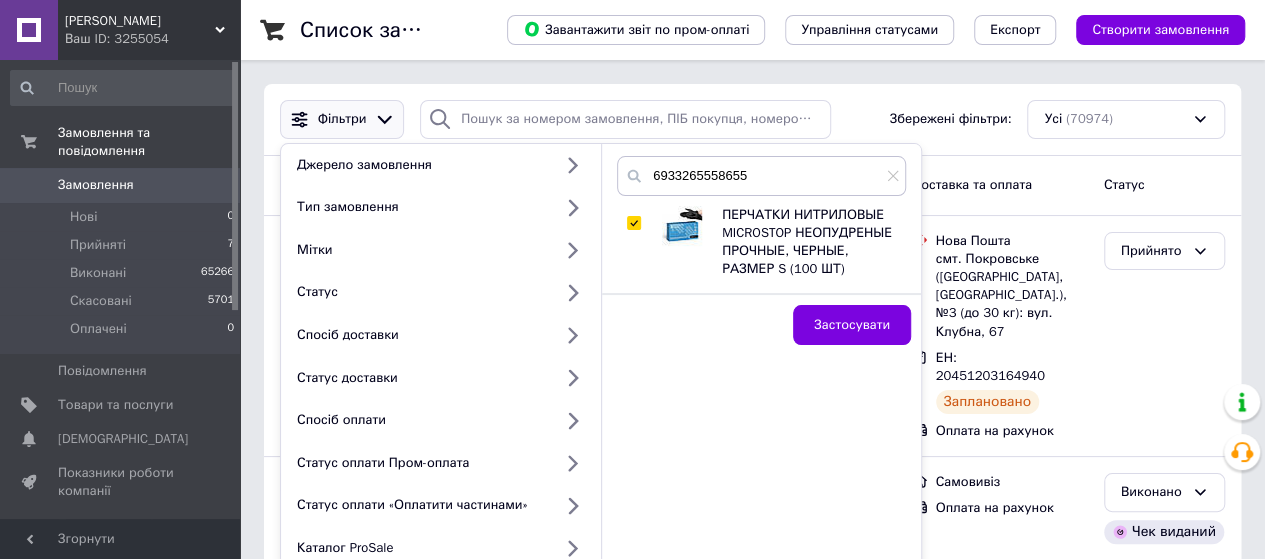 checkbox on "true" 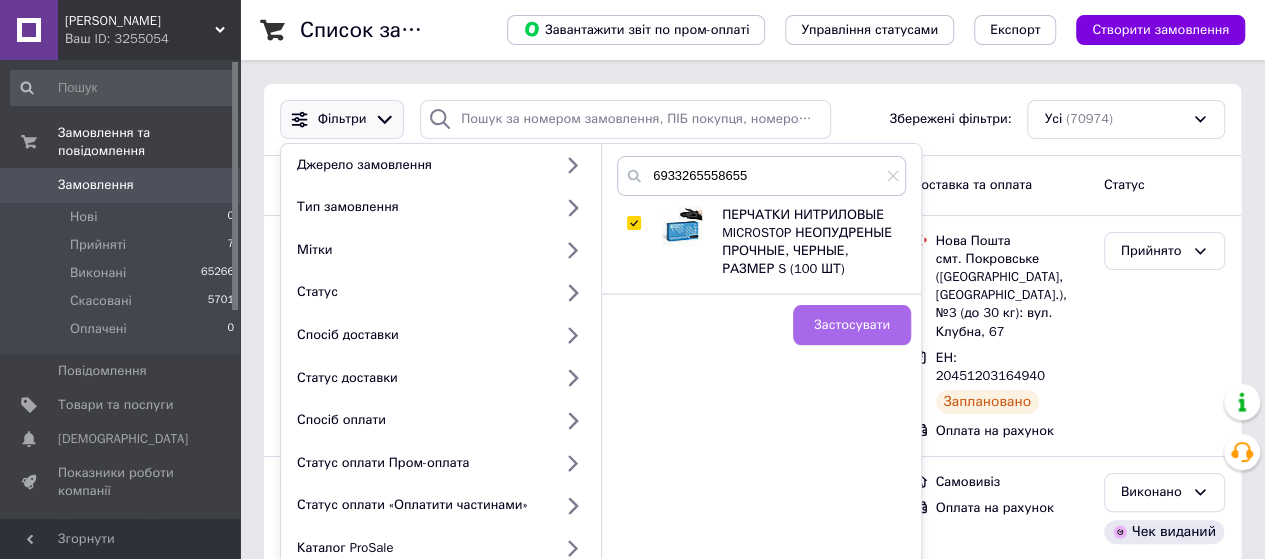click on "Застосувати" at bounding box center [852, 325] 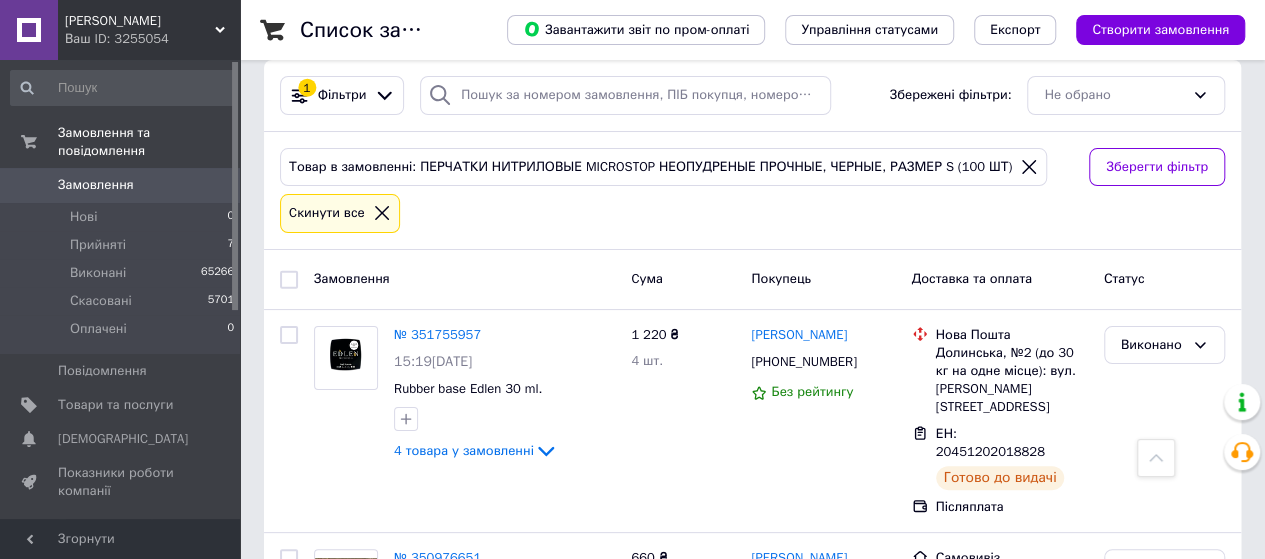 scroll, scrollTop: 0, scrollLeft: 0, axis: both 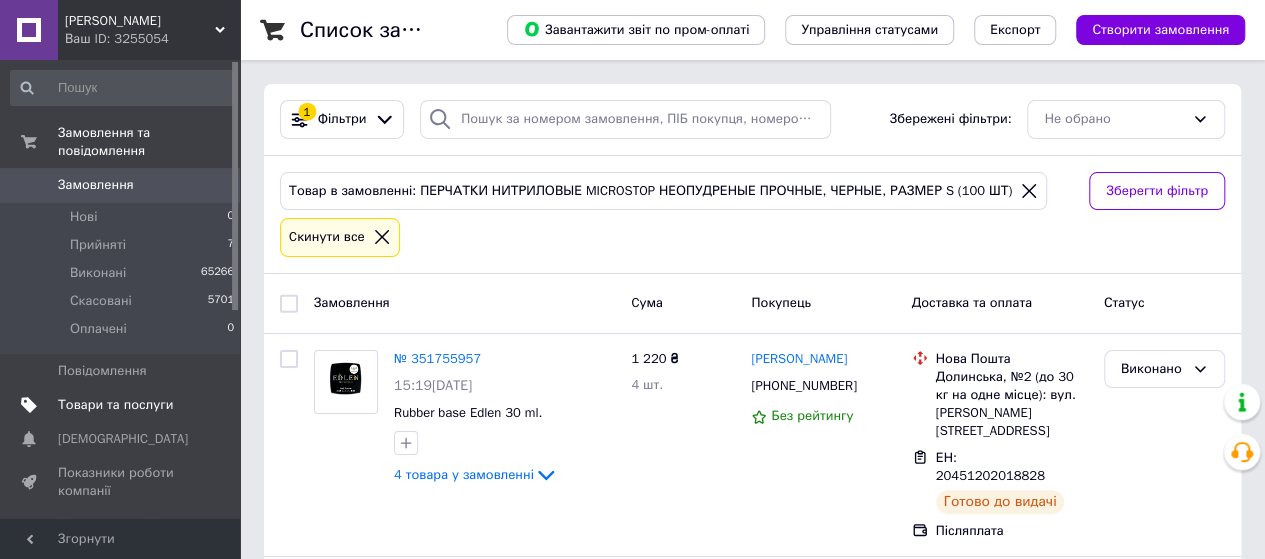 click on "Товари та послуги" at bounding box center (115, 405) 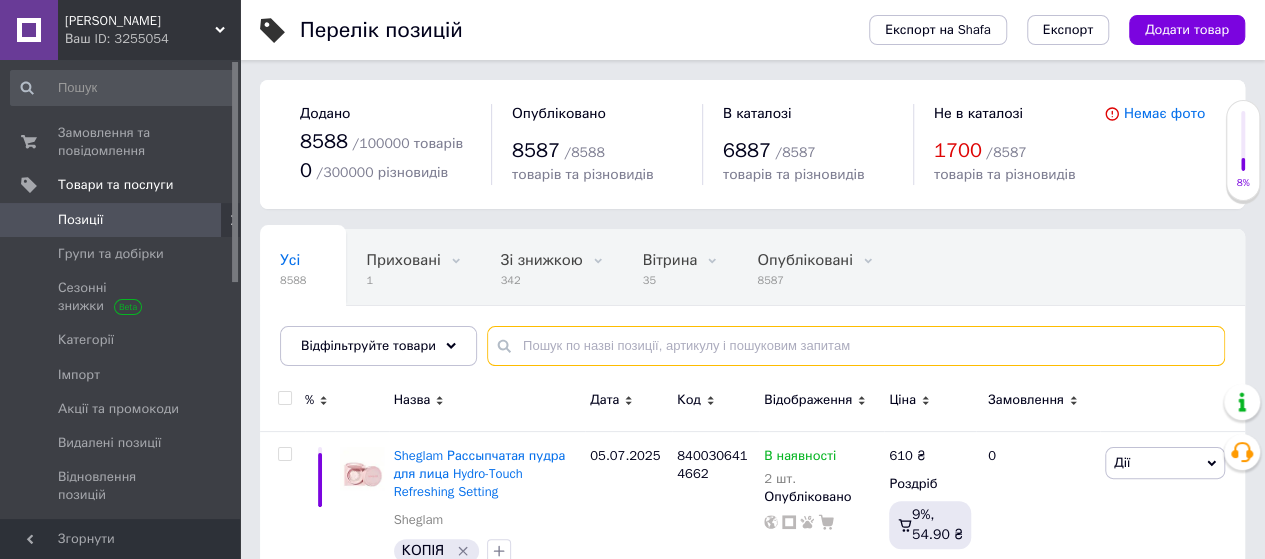 click at bounding box center (856, 346) 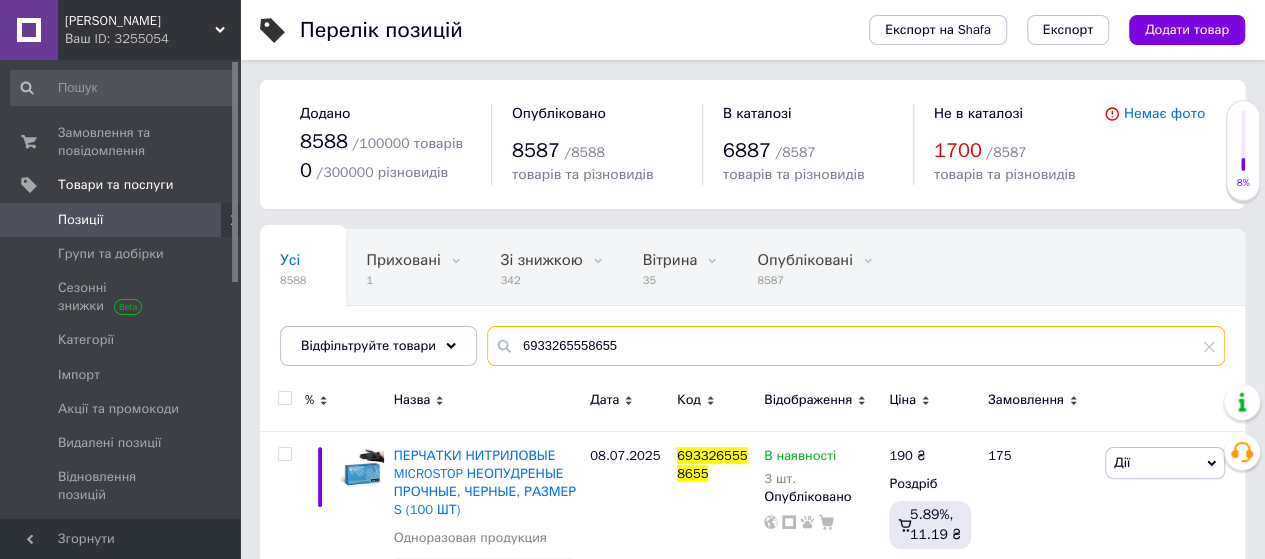 click on "6933265558655" at bounding box center [856, 346] 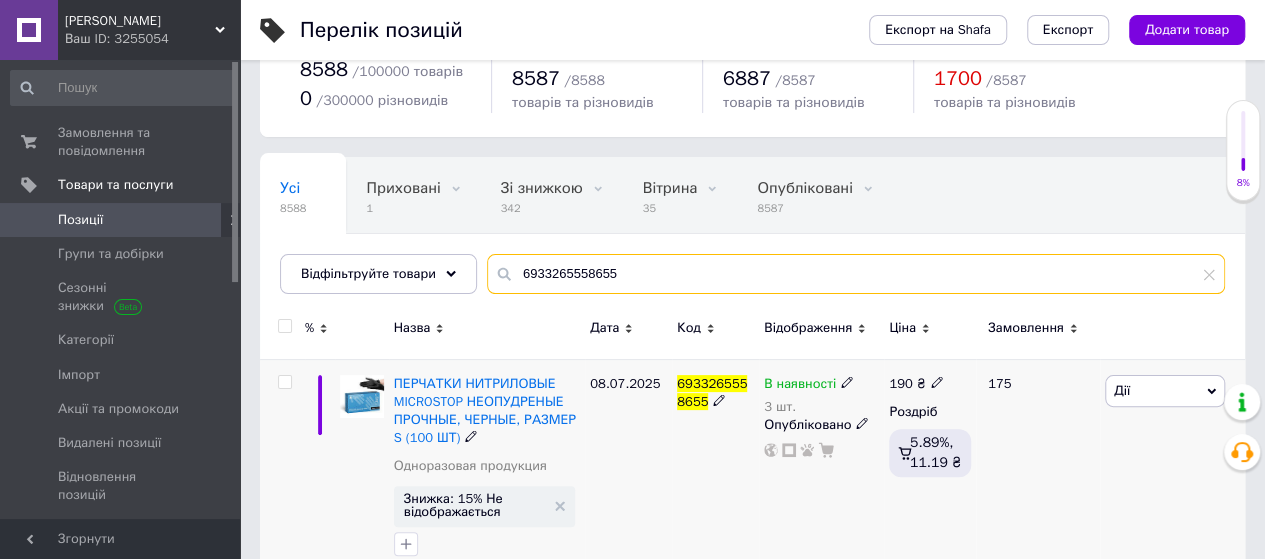 scroll, scrollTop: 111, scrollLeft: 0, axis: vertical 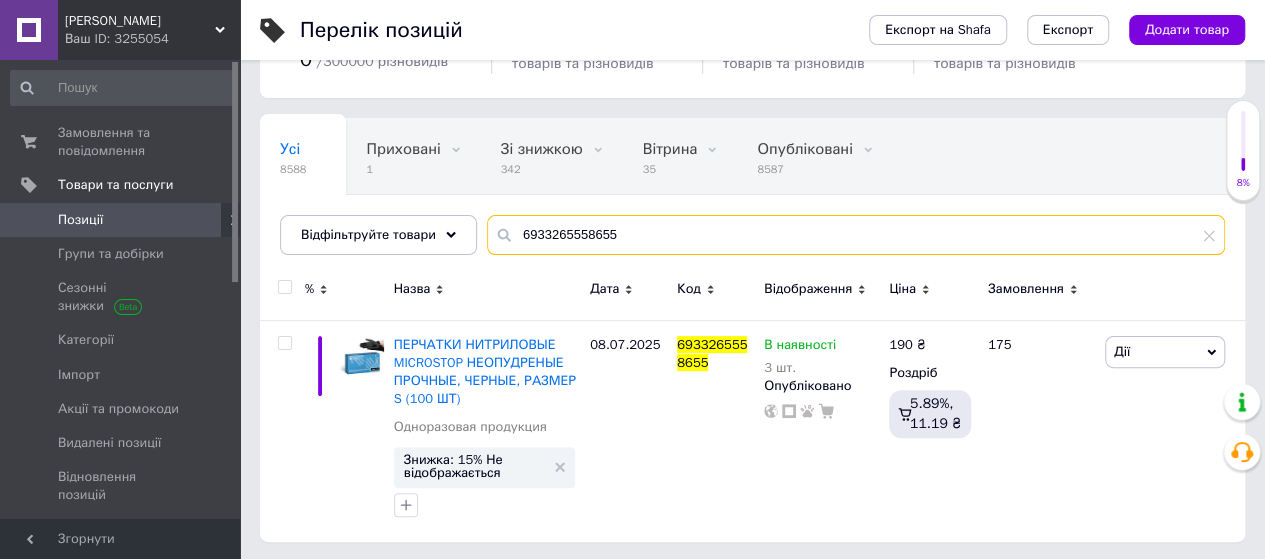 drag, startPoint x: 620, startPoint y: 235, endPoint x: 482, endPoint y: 212, distance: 139.90353 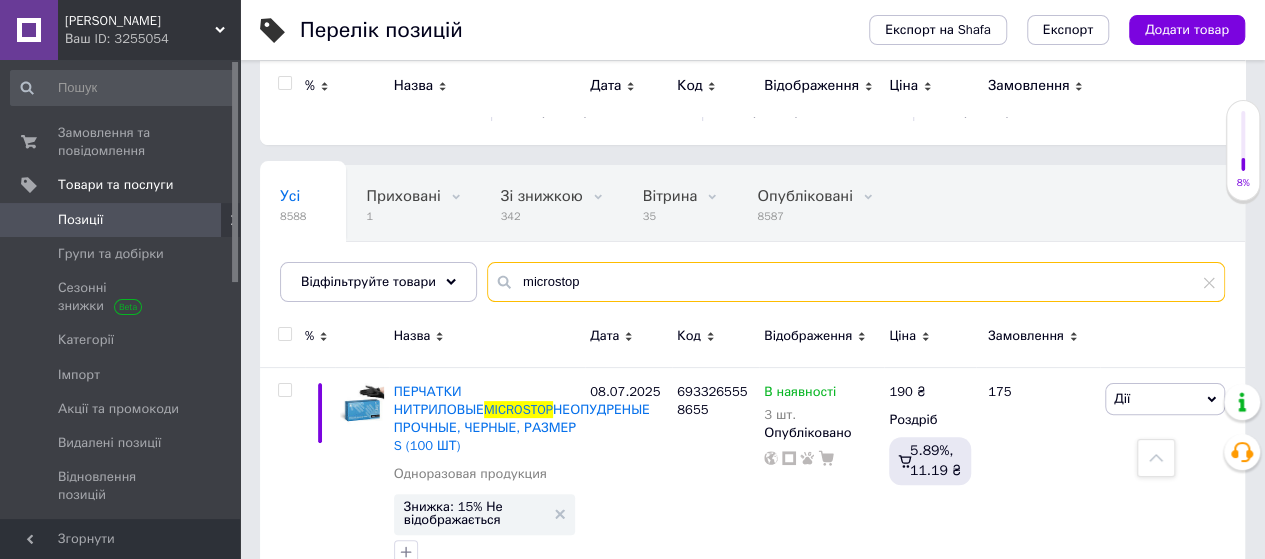 scroll, scrollTop: 0, scrollLeft: 0, axis: both 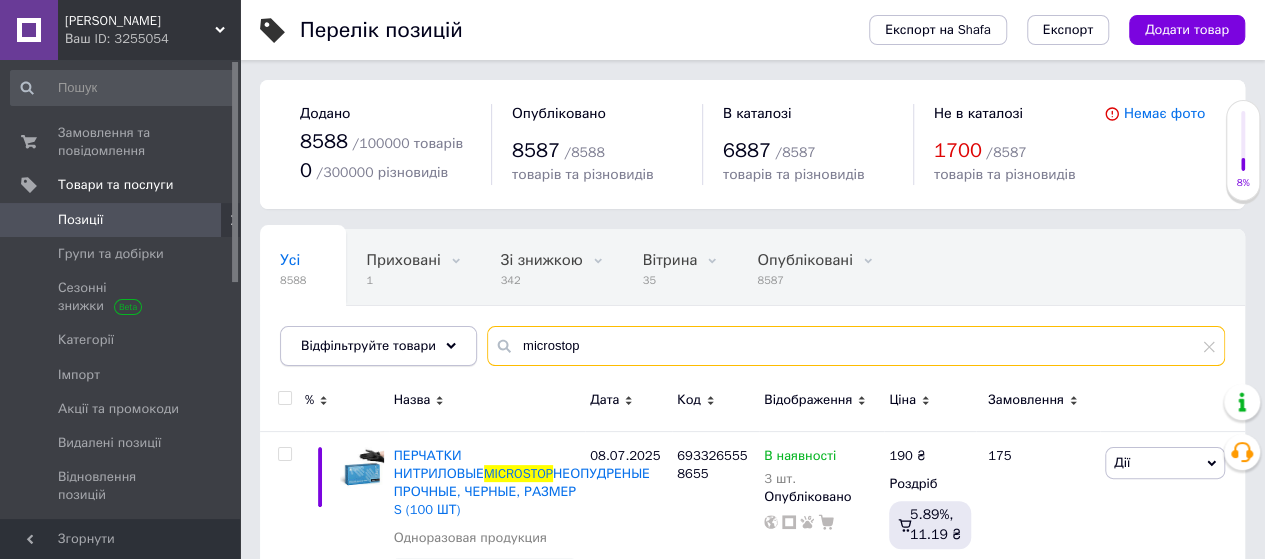 drag, startPoint x: 578, startPoint y: 347, endPoint x: 443, endPoint y: 327, distance: 136.47343 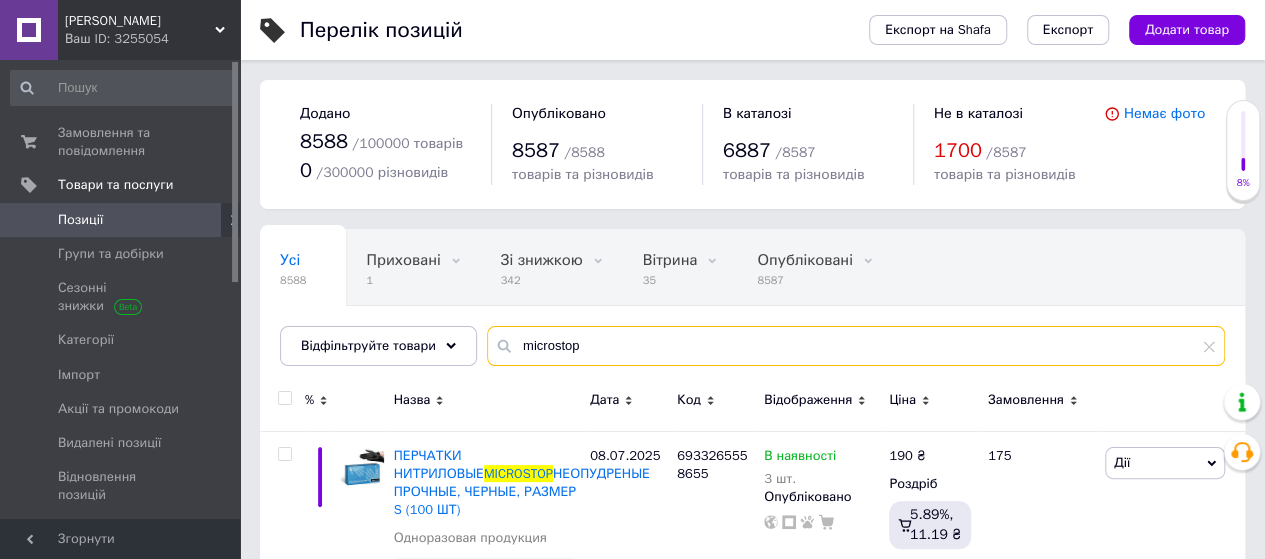 type on "v" 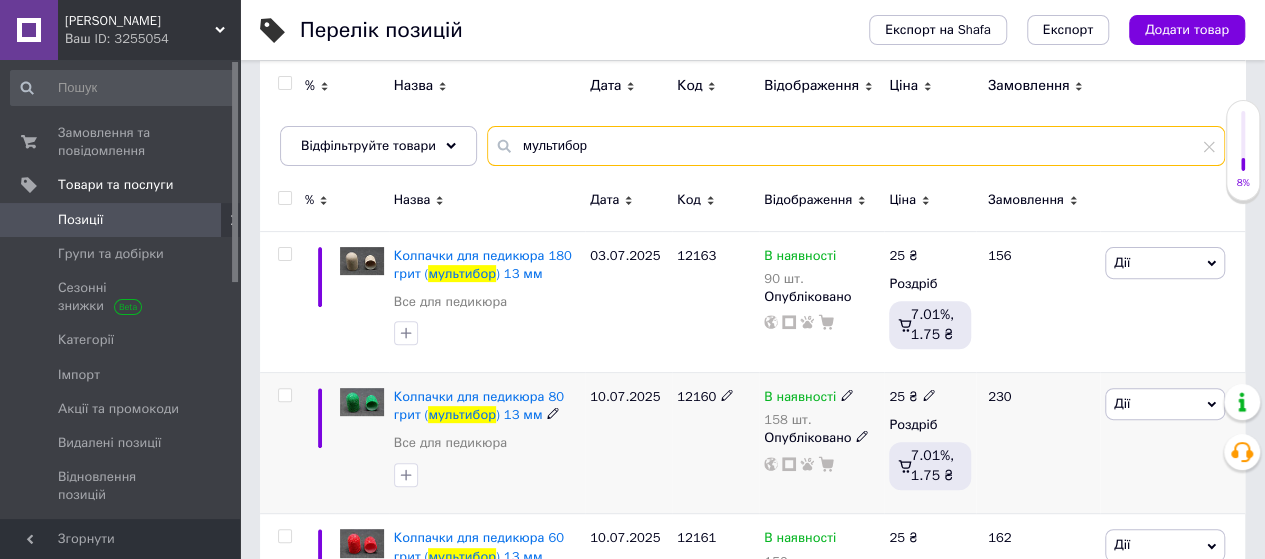 scroll, scrollTop: 300, scrollLeft: 0, axis: vertical 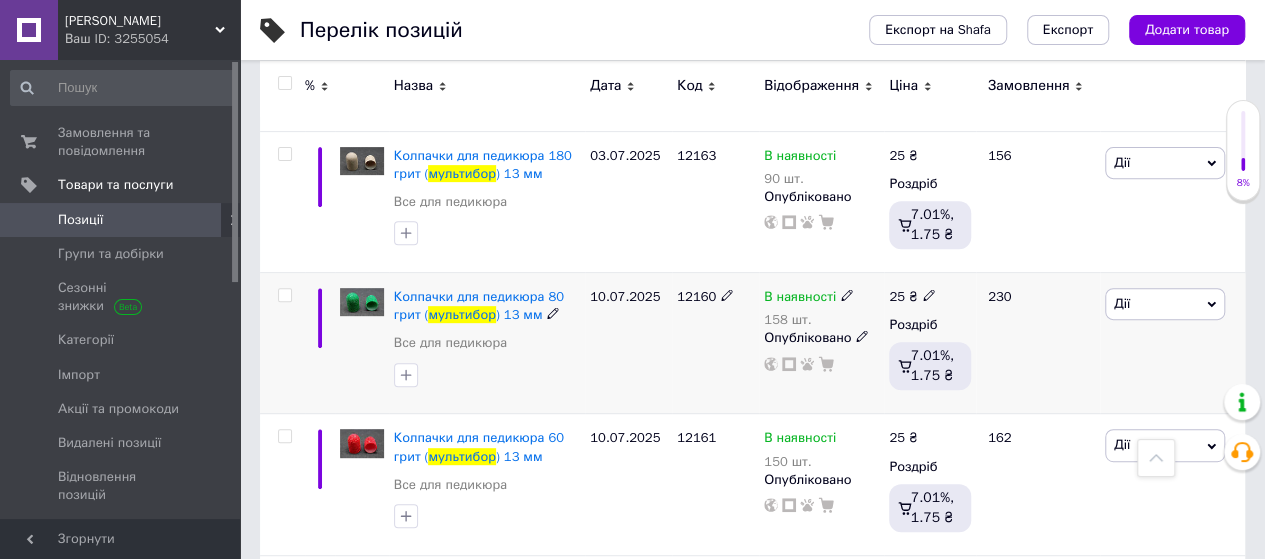 click 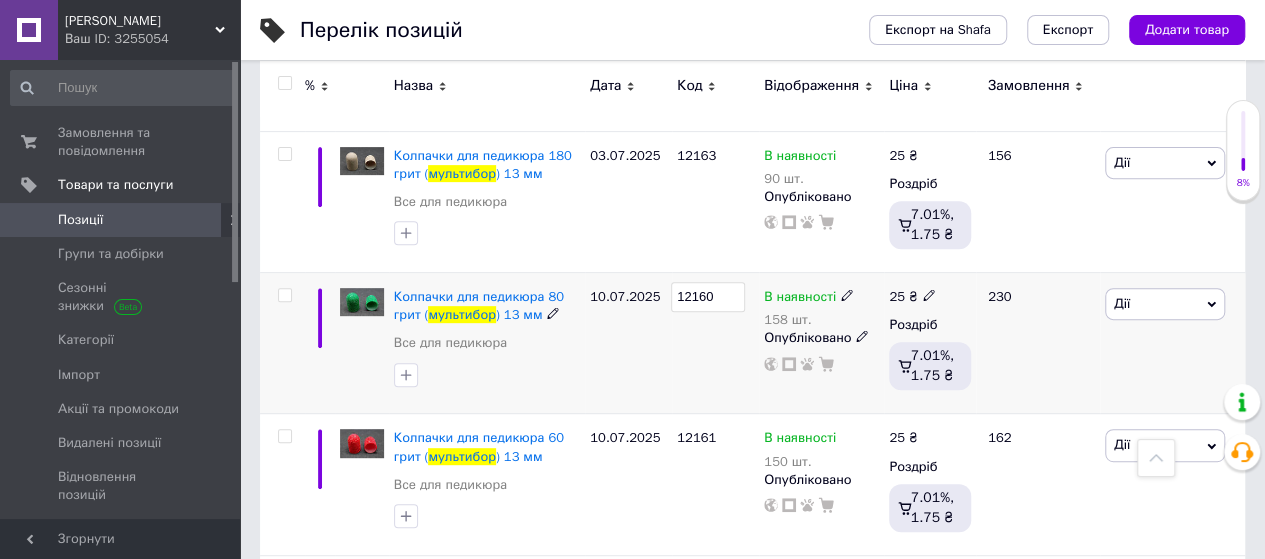 drag, startPoint x: 716, startPoint y: 296, endPoint x: 675, endPoint y: 295, distance: 41.01219 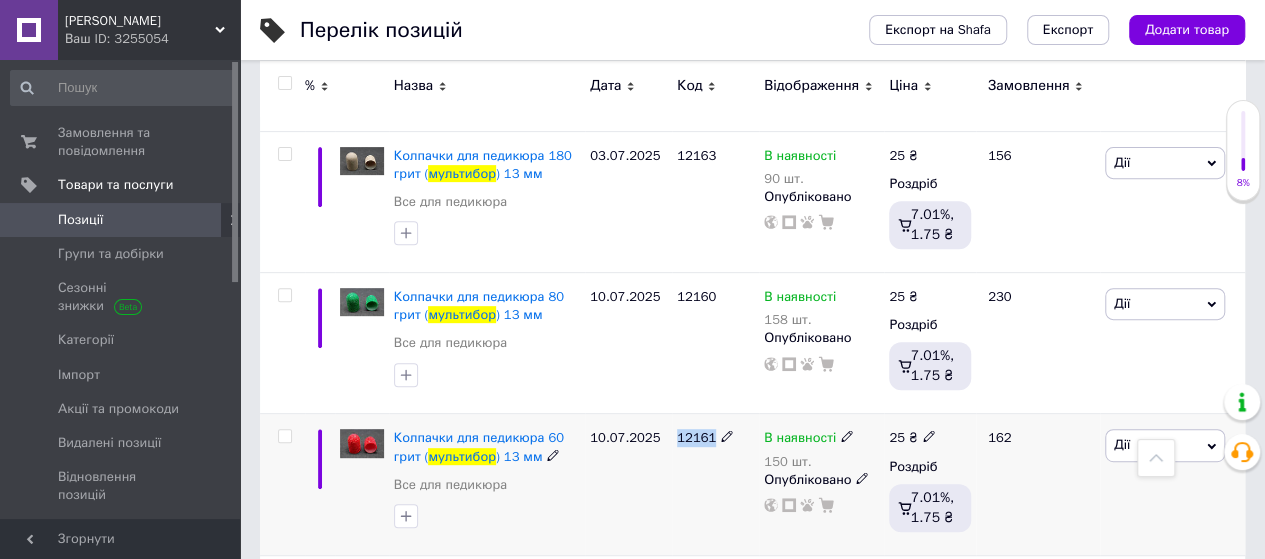 drag, startPoint x: 711, startPoint y: 435, endPoint x: 675, endPoint y: 436, distance: 36.013885 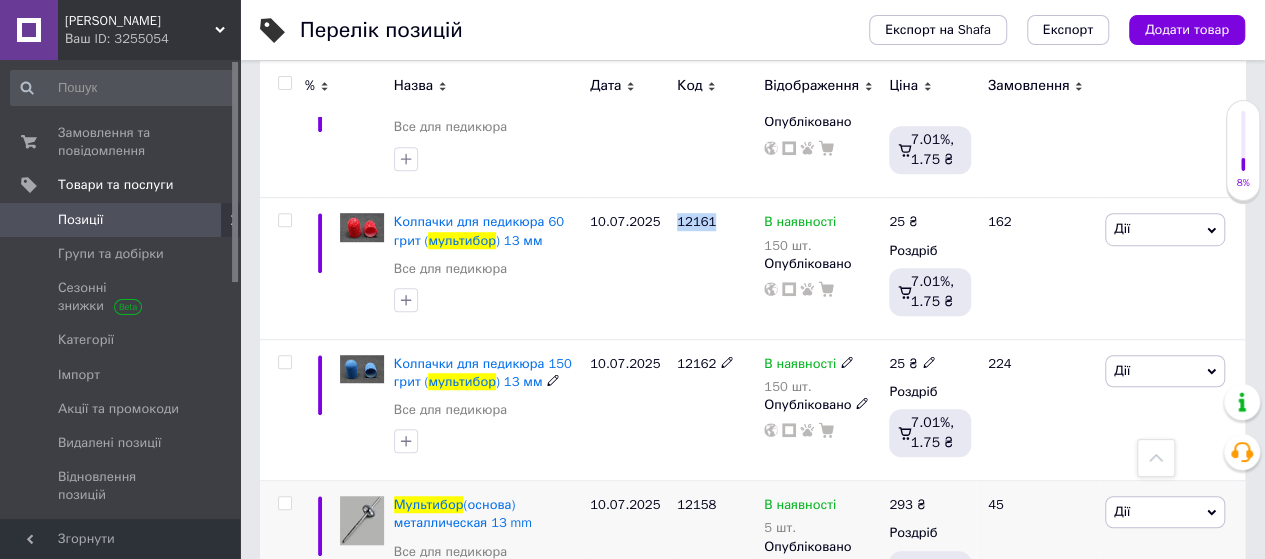 scroll, scrollTop: 700, scrollLeft: 0, axis: vertical 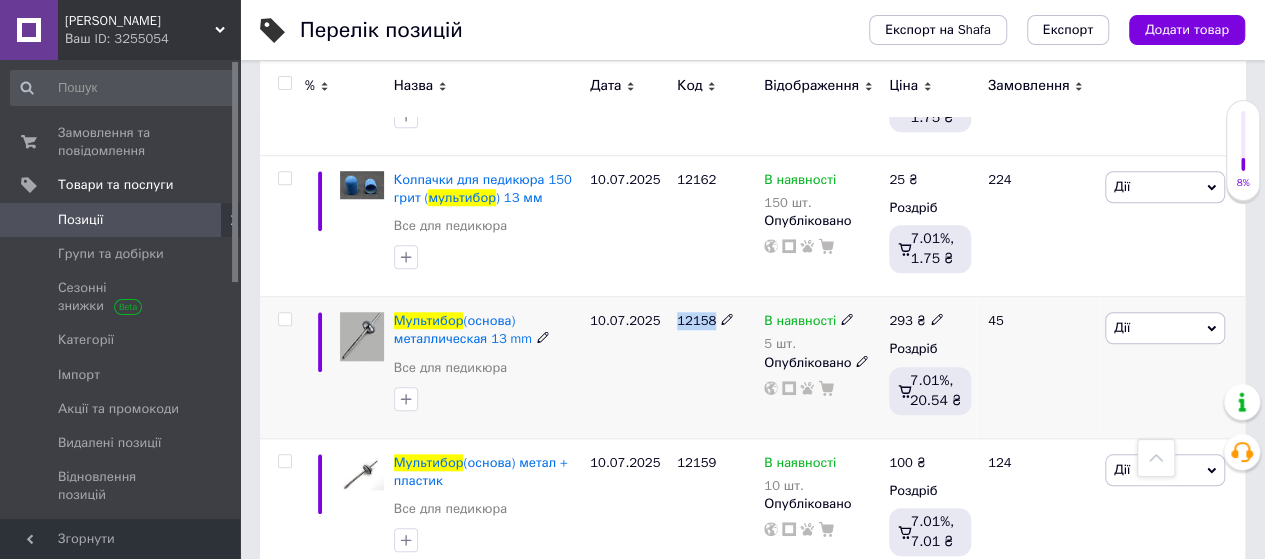 drag, startPoint x: 711, startPoint y: 324, endPoint x: 675, endPoint y: 320, distance: 36.221542 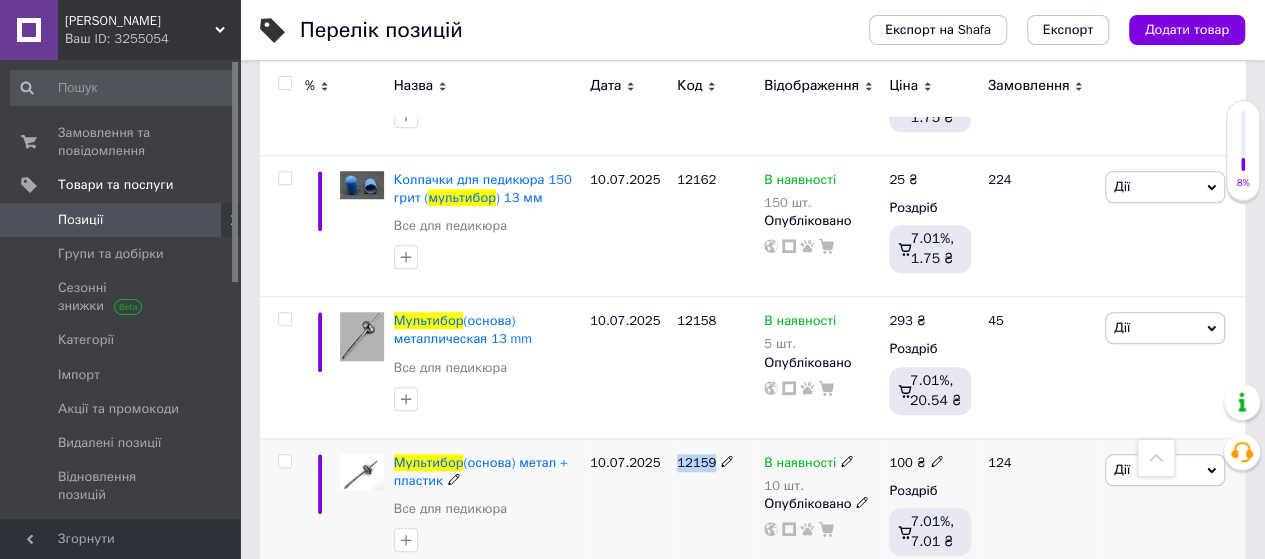 drag, startPoint x: 711, startPoint y: 465, endPoint x: 679, endPoint y: 464, distance: 32.01562 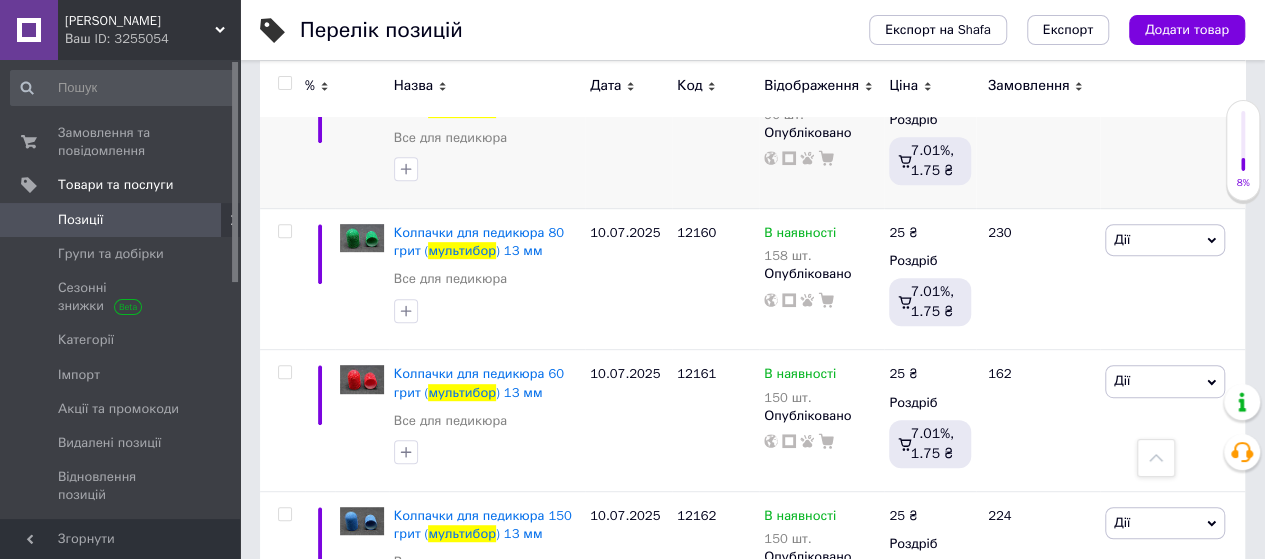 scroll, scrollTop: 0, scrollLeft: 0, axis: both 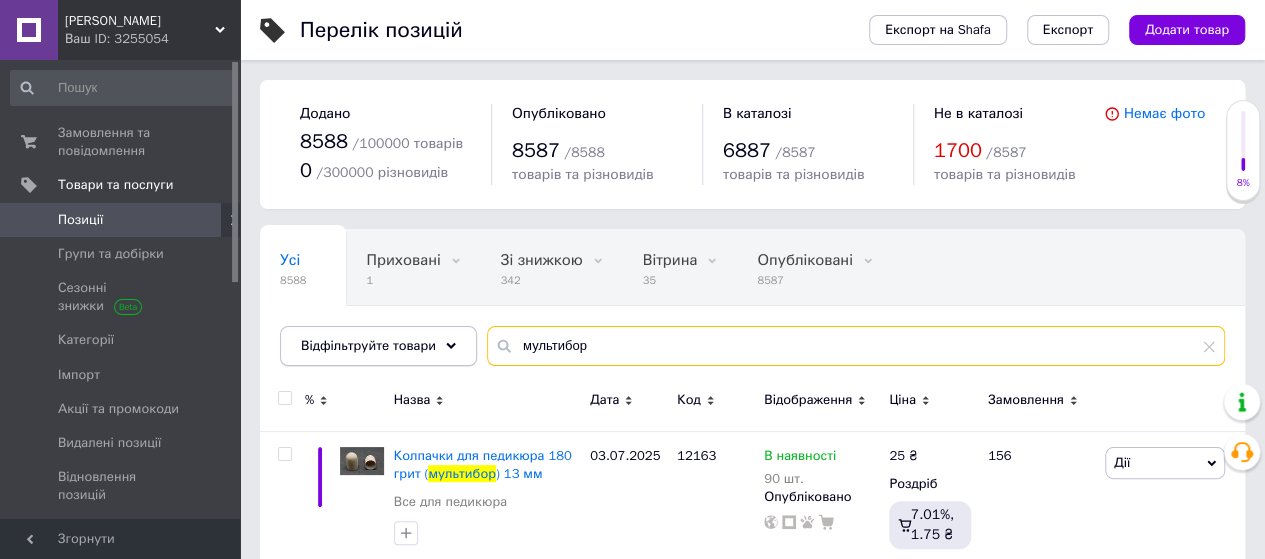 drag, startPoint x: 485, startPoint y: 327, endPoint x: 414, endPoint y: 326, distance: 71.00704 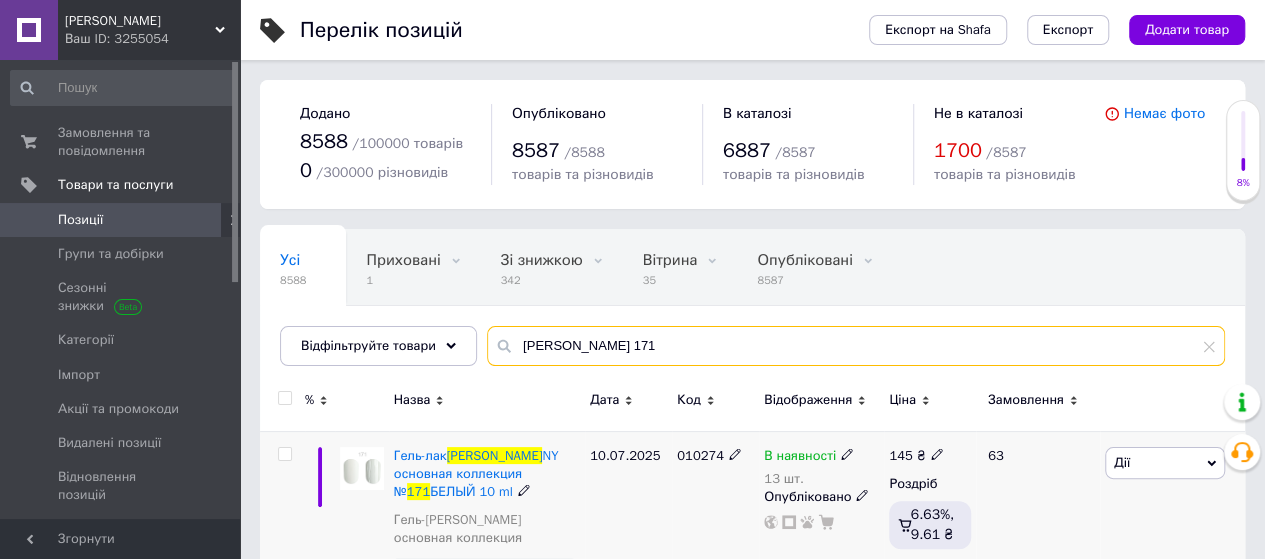 type on "[PERSON_NAME] 171" 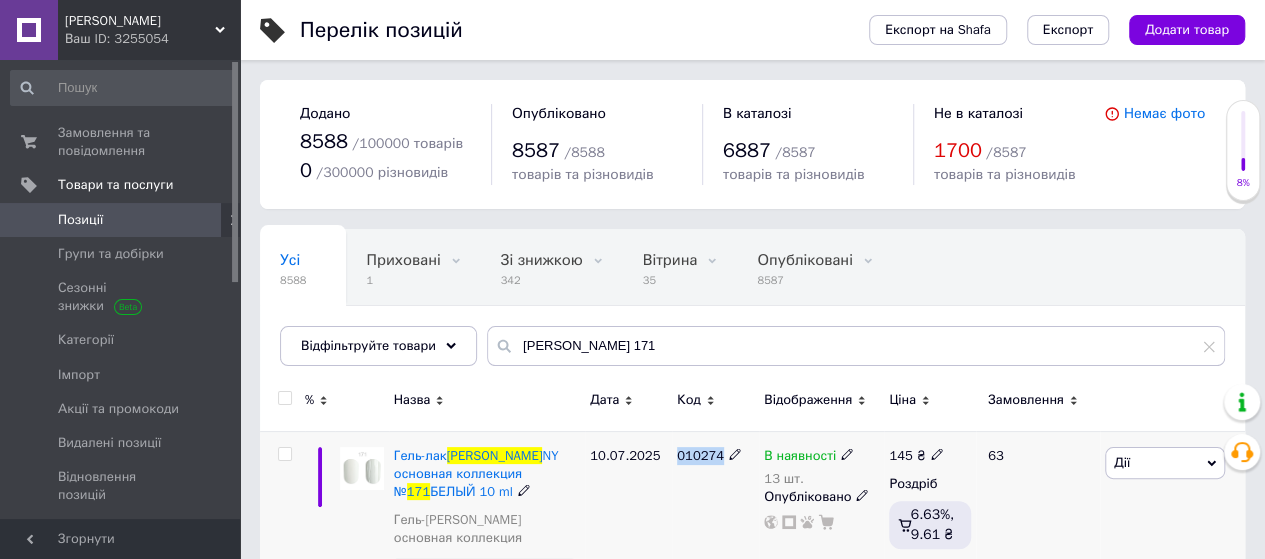 drag, startPoint x: 719, startPoint y: 453, endPoint x: 678, endPoint y: 453, distance: 41 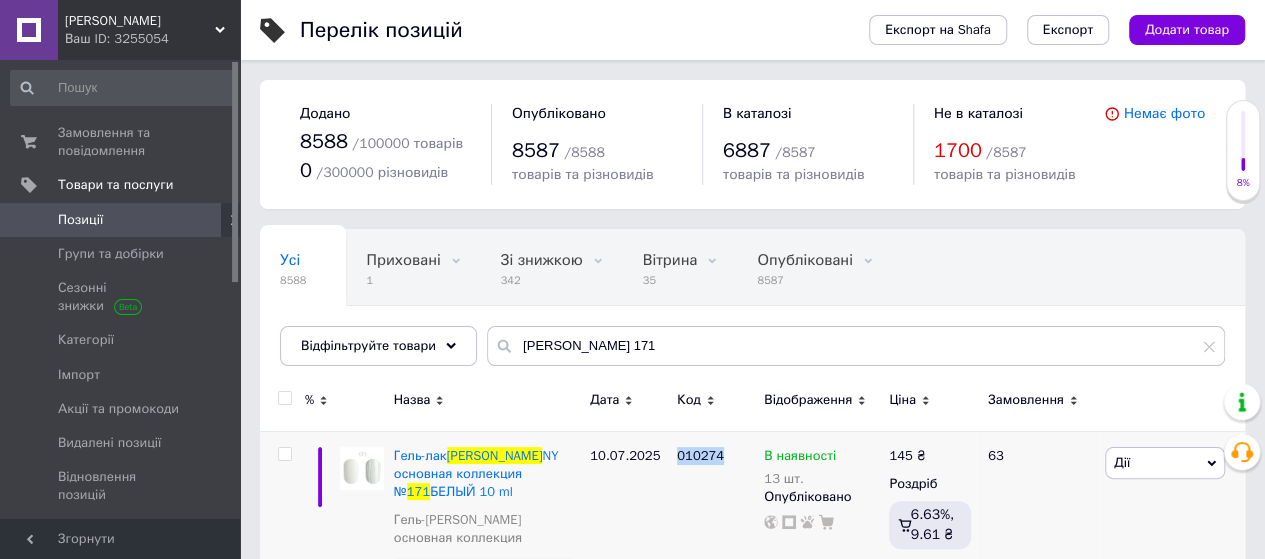 copy on "010274" 